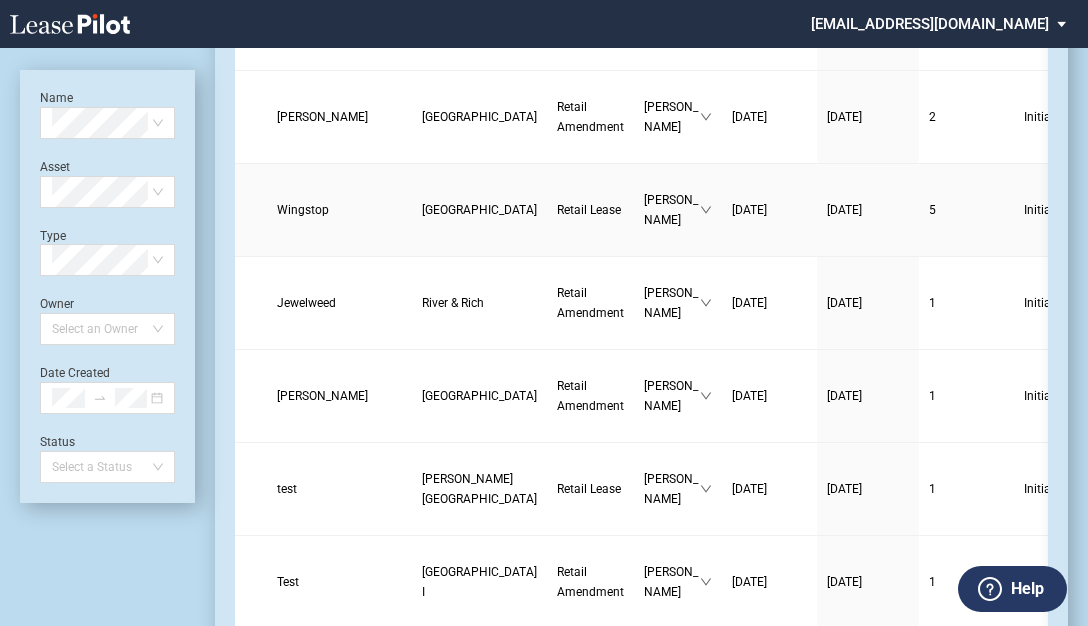 scroll, scrollTop: 1360, scrollLeft: 0, axis: vertical 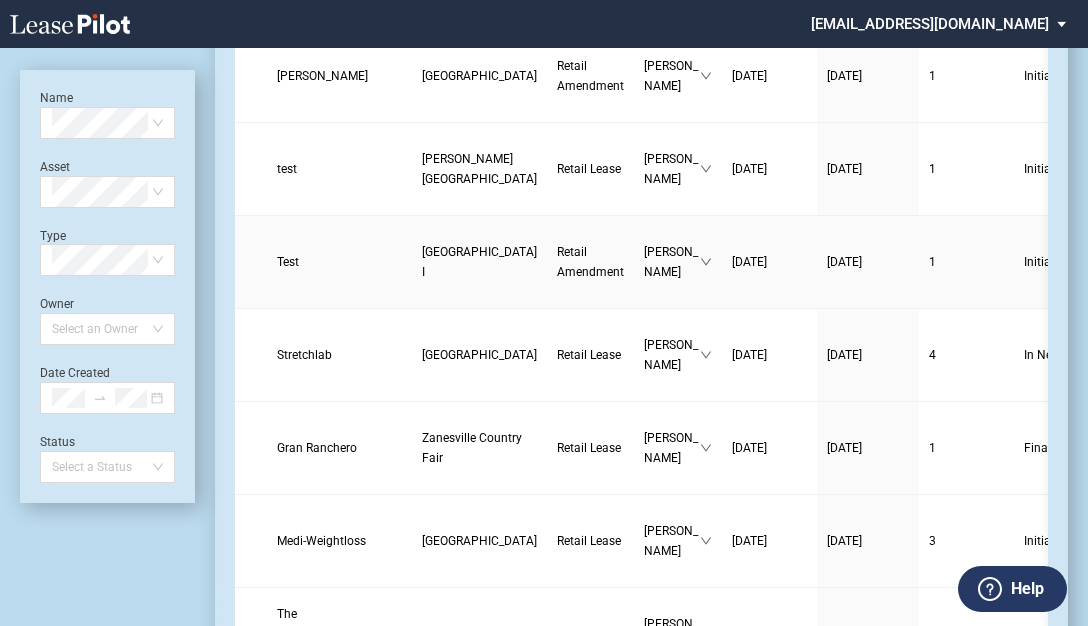 click on "Park West Village I" at bounding box center (479, 262) 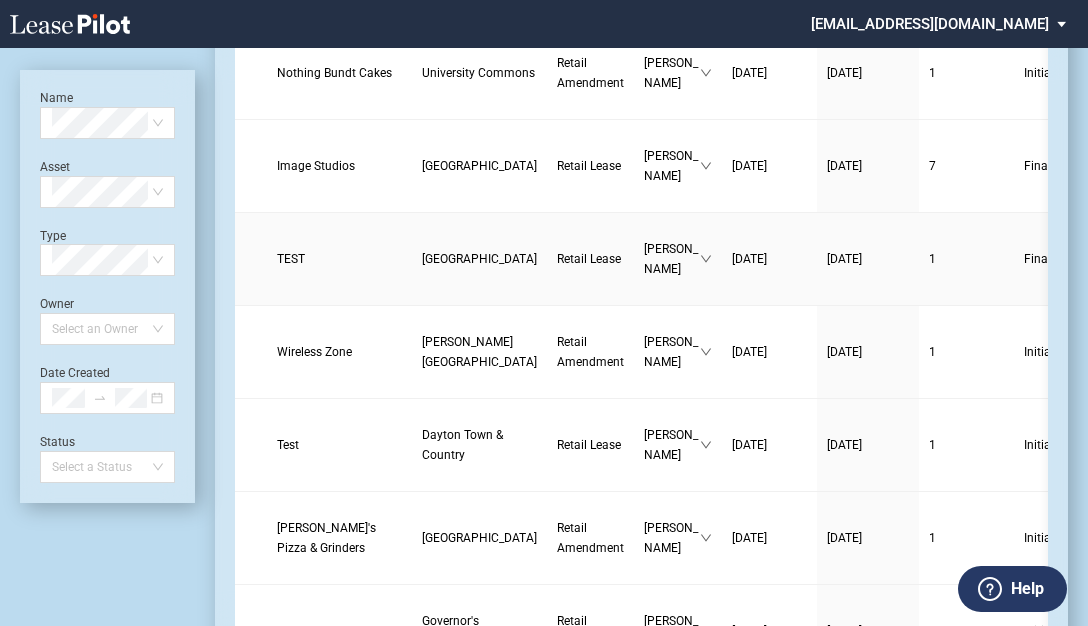 scroll, scrollTop: 3680, scrollLeft: 0, axis: vertical 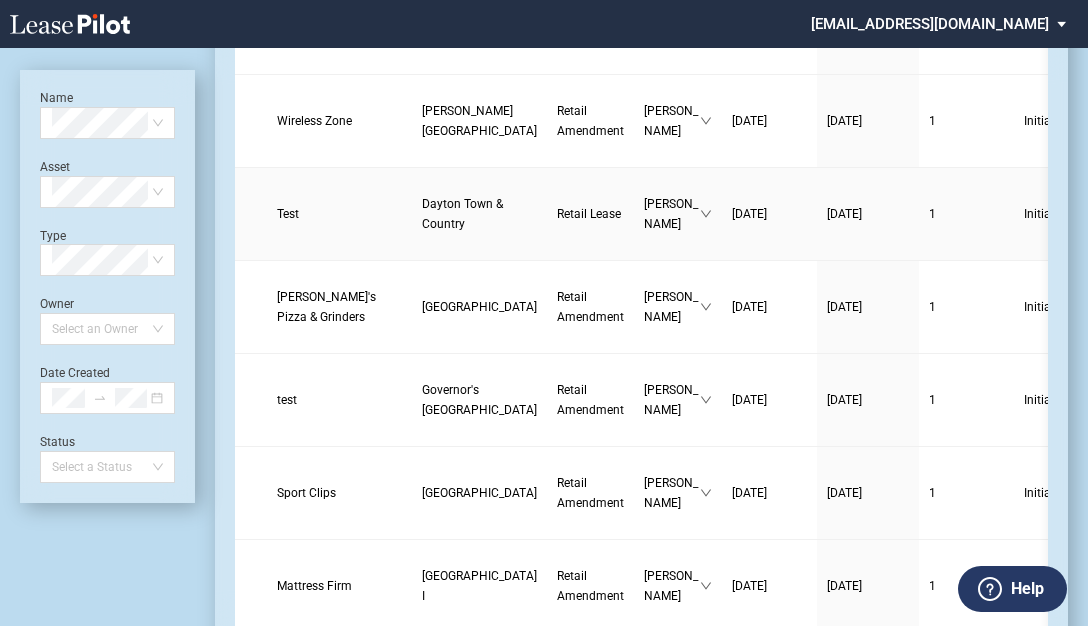 click on "Test" at bounding box center [339, 214] 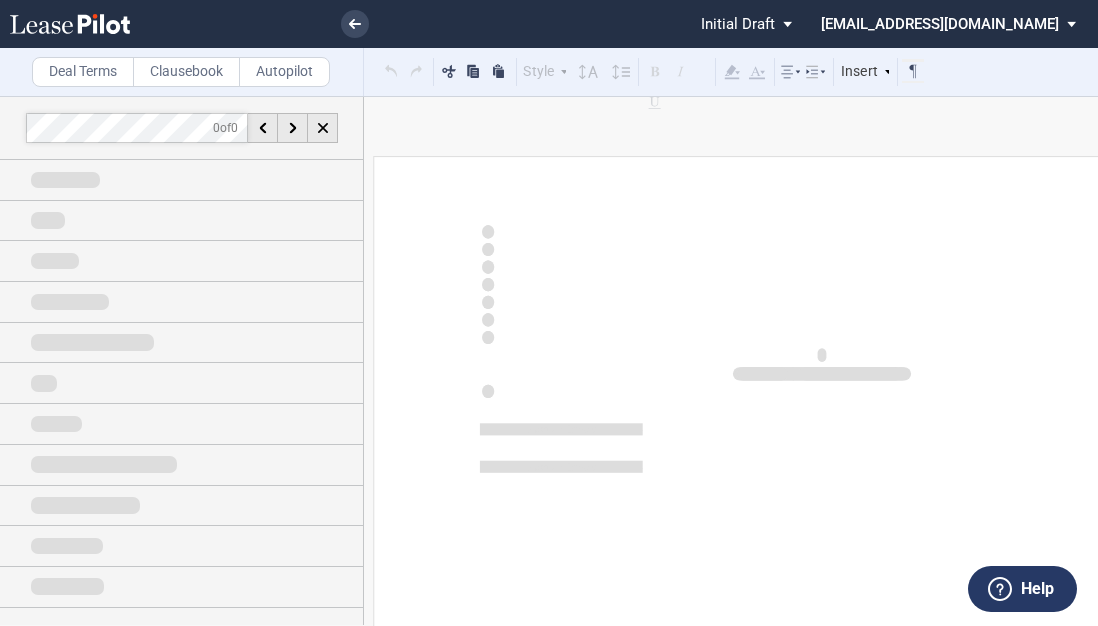 scroll, scrollTop: 0, scrollLeft: 0, axis: both 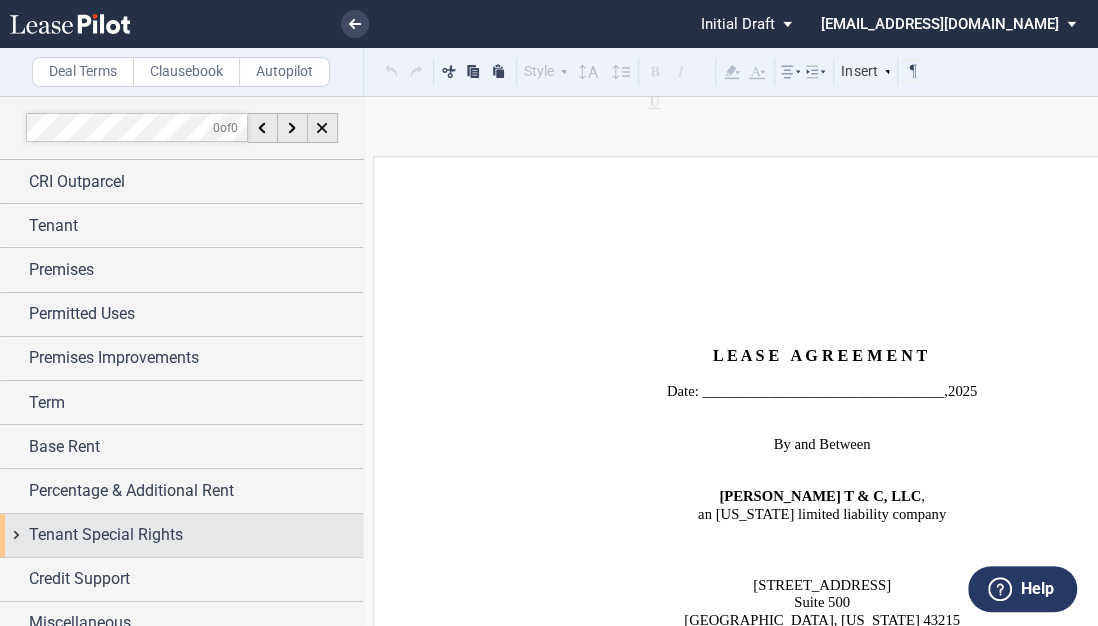 click on "Miscellaneous" at bounding box center [181, 623] 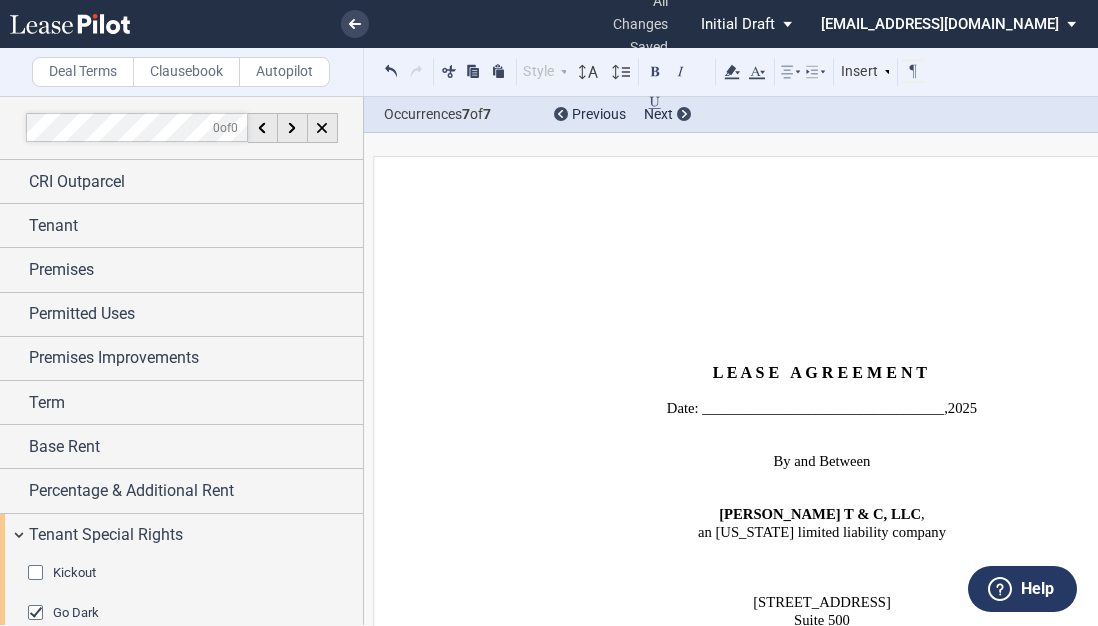 scroll, scrollTop: 0, scrollLeft: 0, axis: both 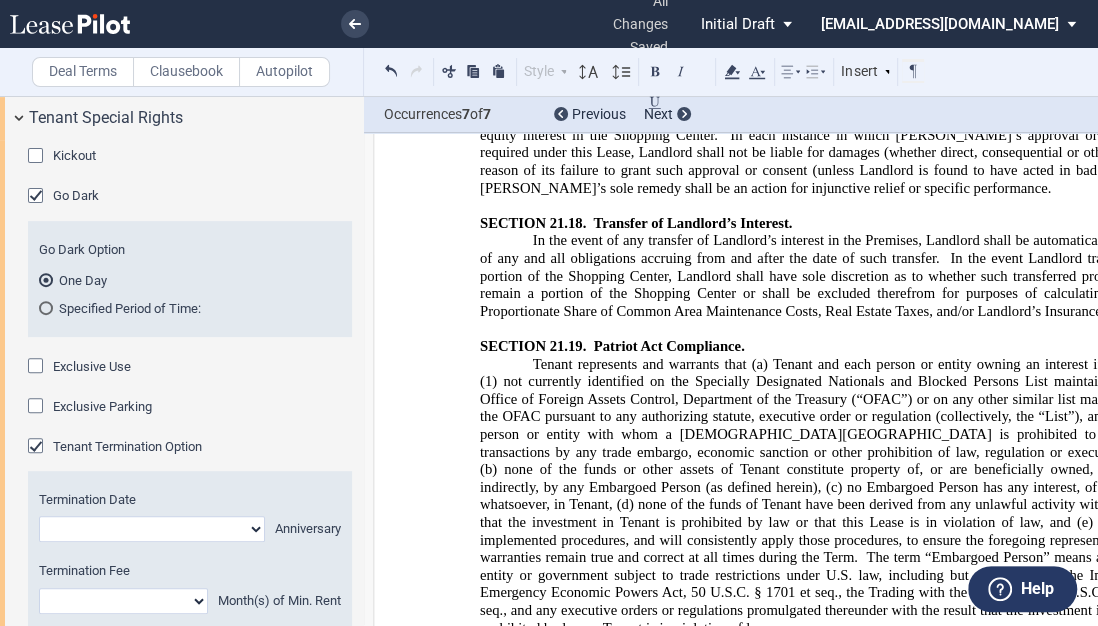 click on "If Tenant ceases business operations in the Premises as set forth herein, then Landlord shall have the right, but not the obligation, at any time after the receipt of Tenant’s Go Dark Notice or after Landlord’s determination that Tenant has permanently closed for business to the public, to notify Tenant of Landlord’s intent to terminate this Lease (such notification, a “Recapture Termination Notice”) and to recapture the Premises thirty   (30) days from the date of the Recapture Termination Notice (such date, the “Recapture Termination Date”).    If Landlord chooses to exercise its right of termination as set forth hereinabove, then Tenant agrees to pay to Landlord the following described amounts: (i)   the unamortized cost of all brokers’ fees incurred by Landlord in leasing the Premises to Tenant, amortized on a straight-line basis over the Initial Term of this Lease; (ii)          The Termination Fee shall be paid to Landlord within ten" at bounding box center (822, 1588) 